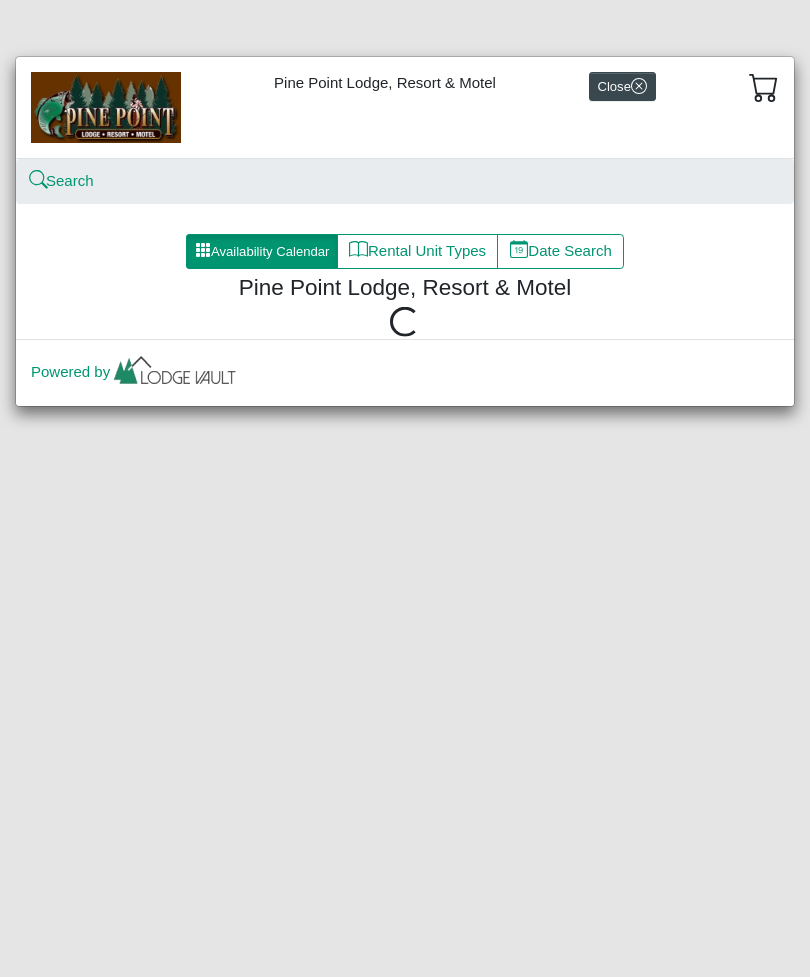 scroll, scrollTop: 0, scrollLeft: 0, axis: both 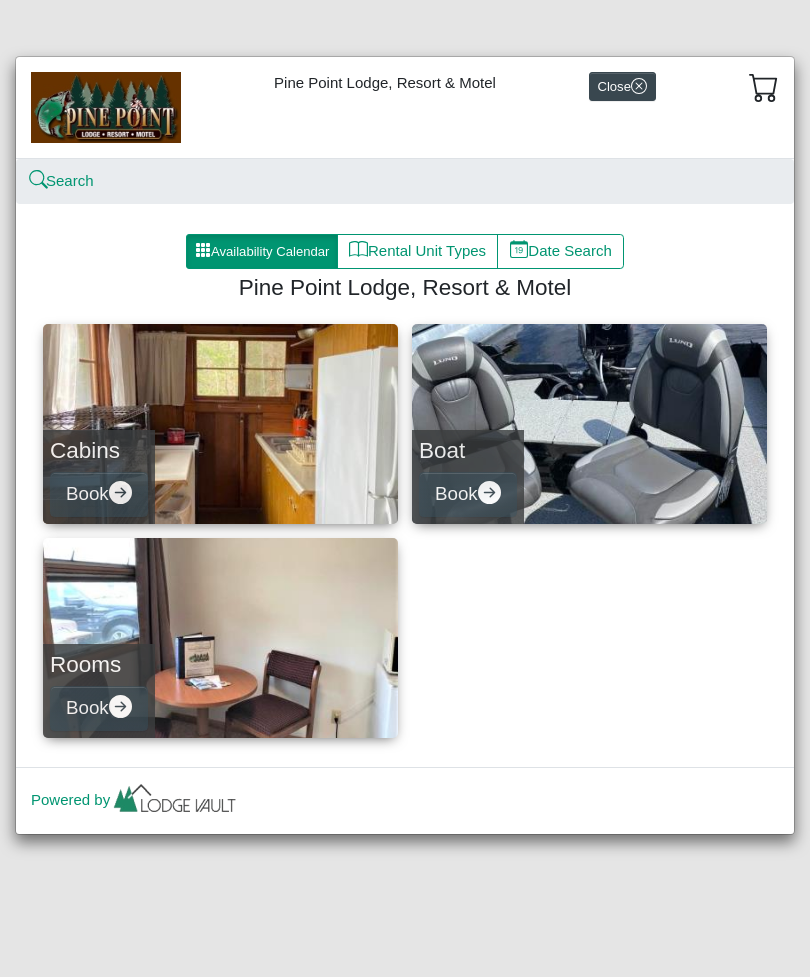 click 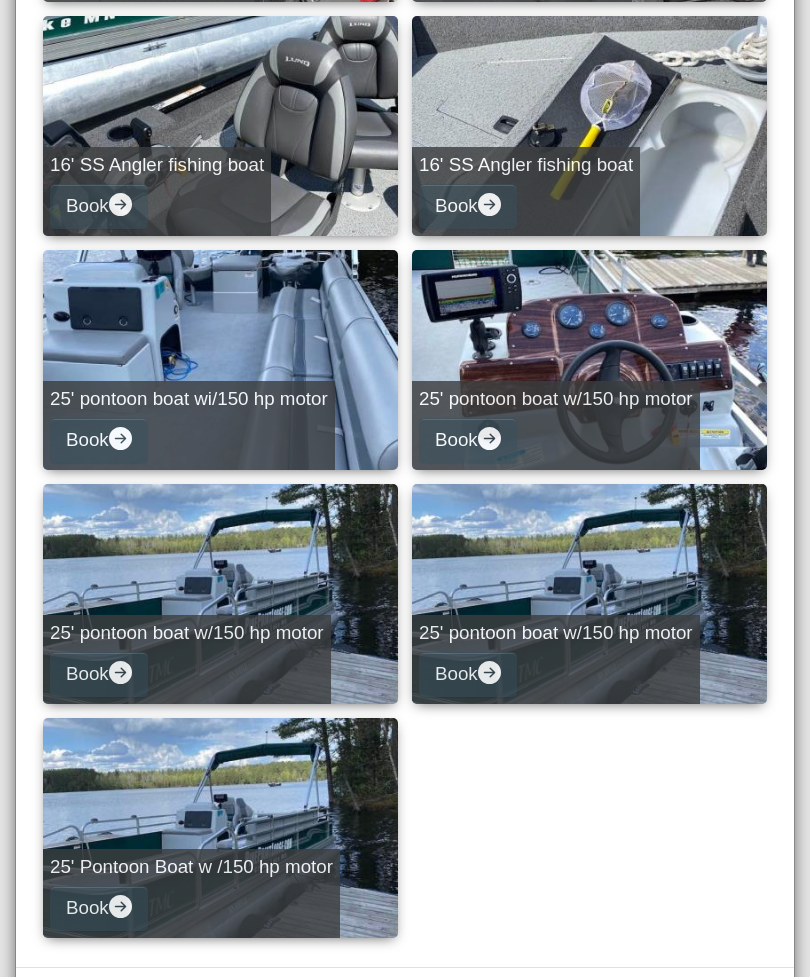 scroll, scrollTop: 997, scrollLeft: 0, axis: vertical 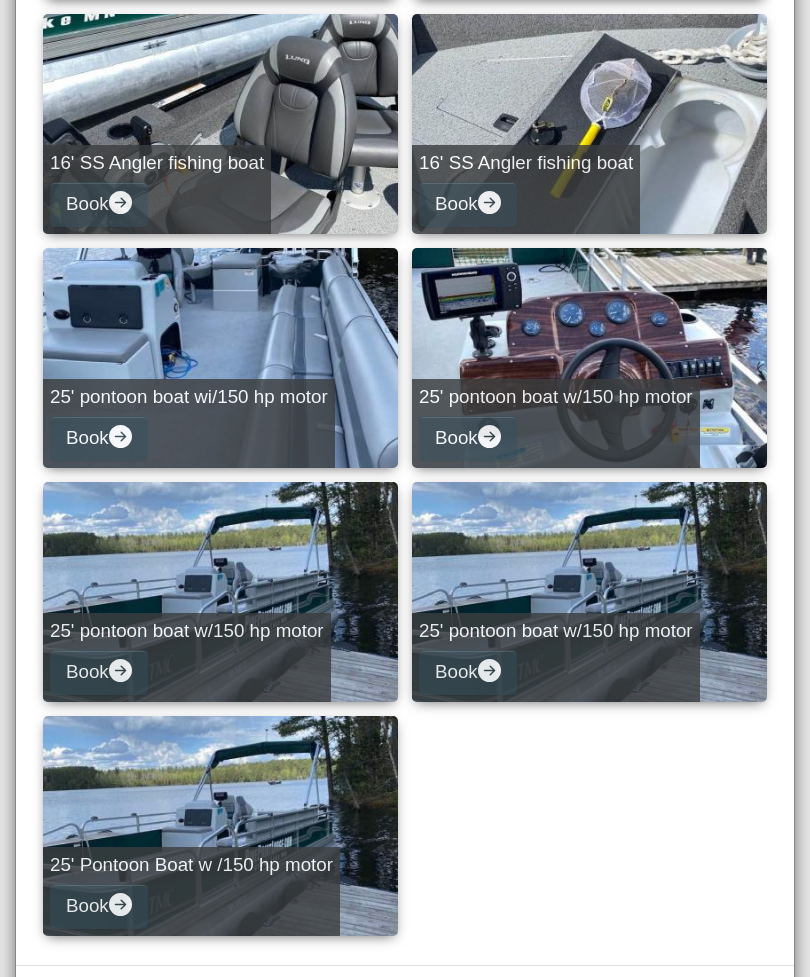 click on "Book" at bounding box center [99, 438] 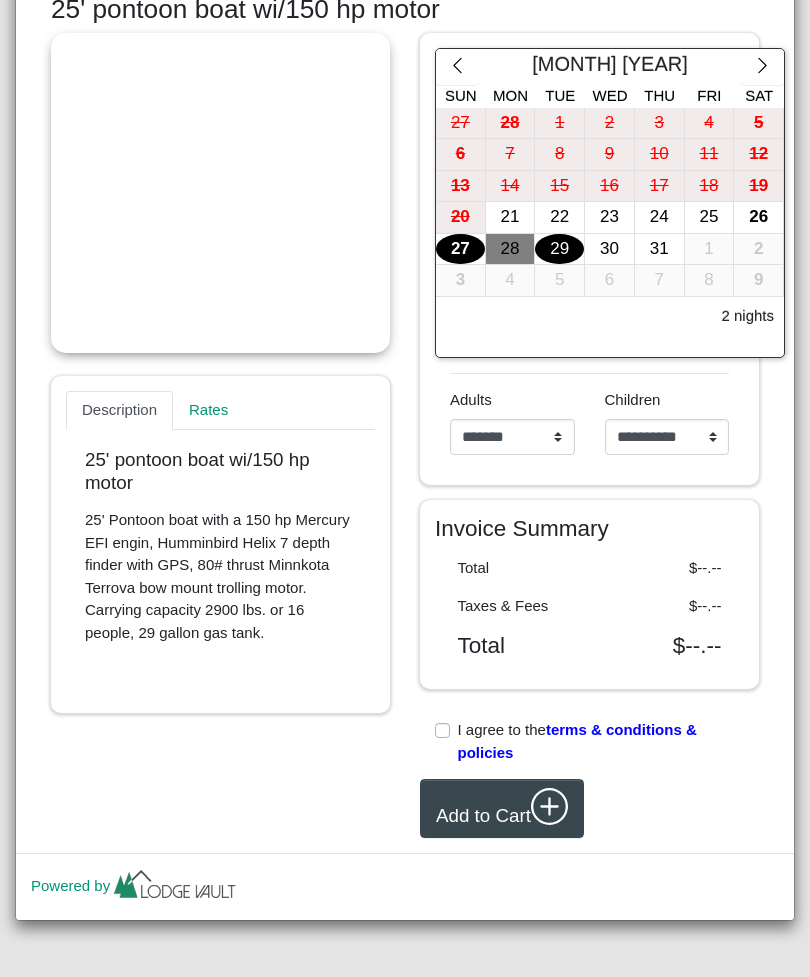 scroll, scrollTop: 305, scrollLeft: 0, axis: vertical 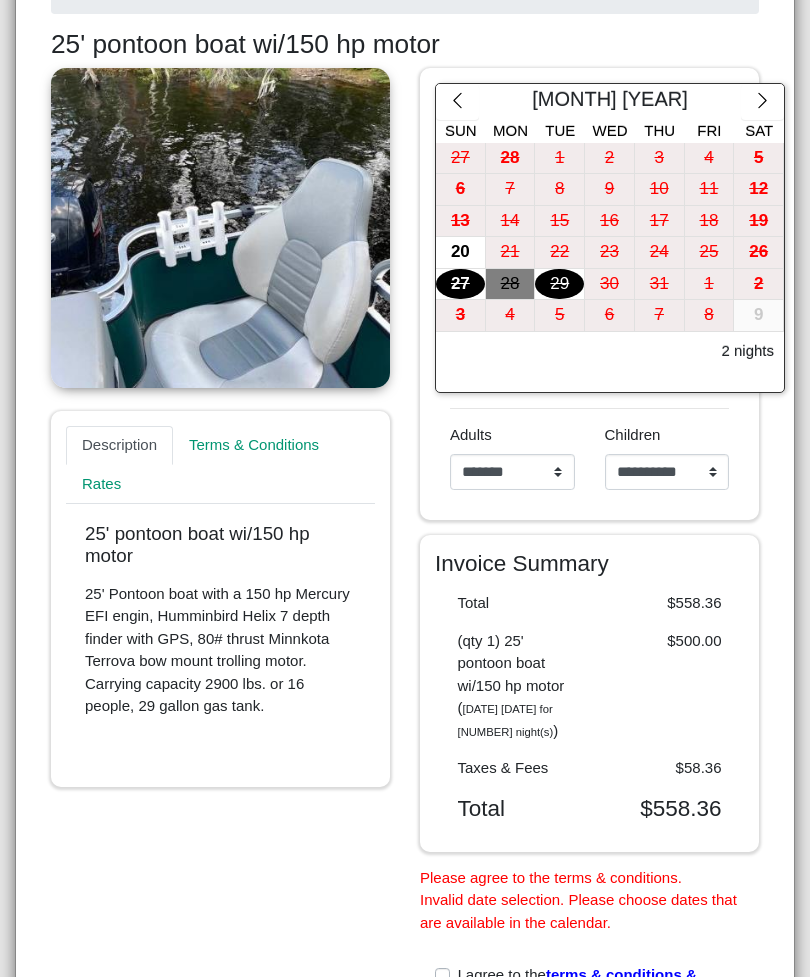 click 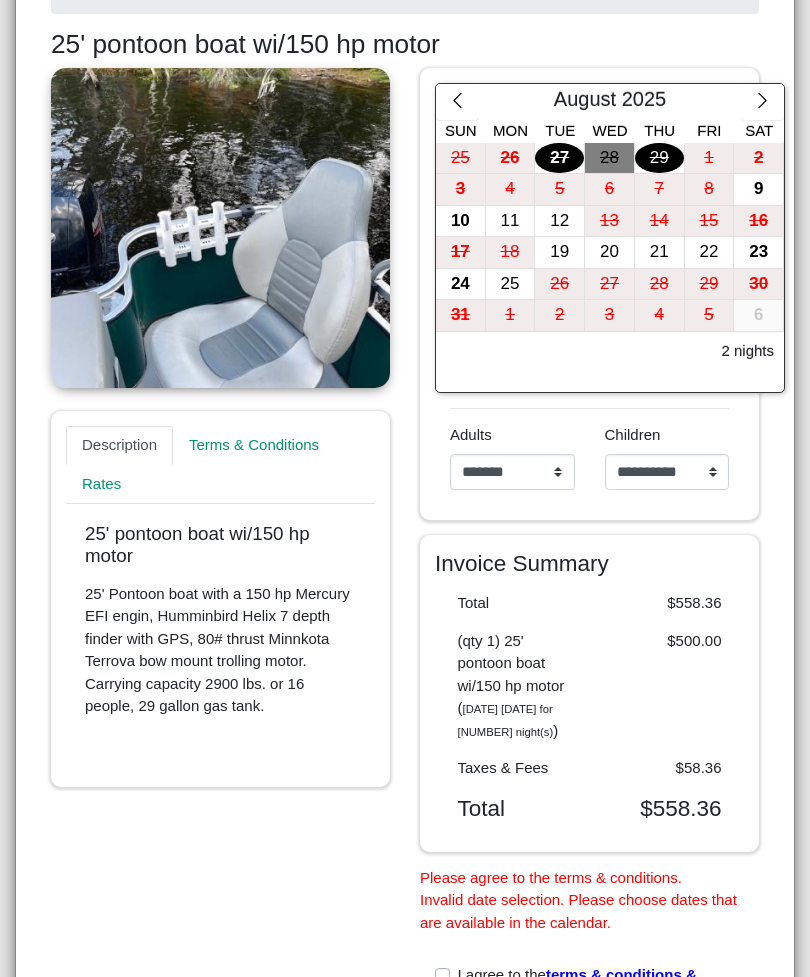 click on "9" at bounding box center (758, 189) 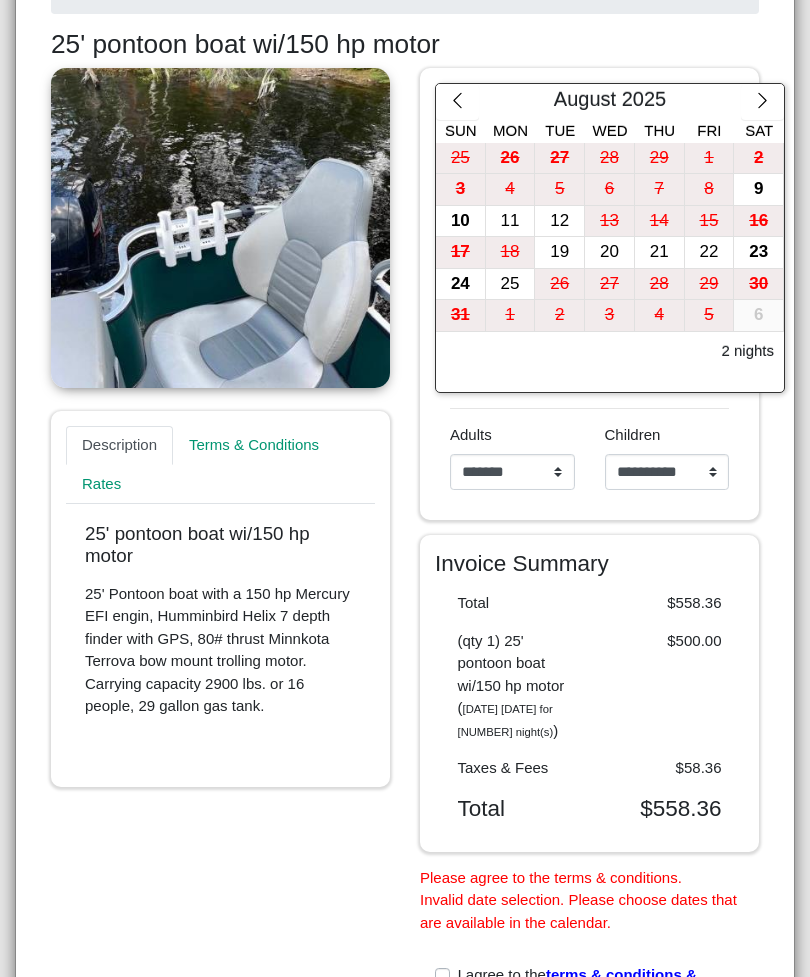 click on "**********" at bounding box center [512, 472] 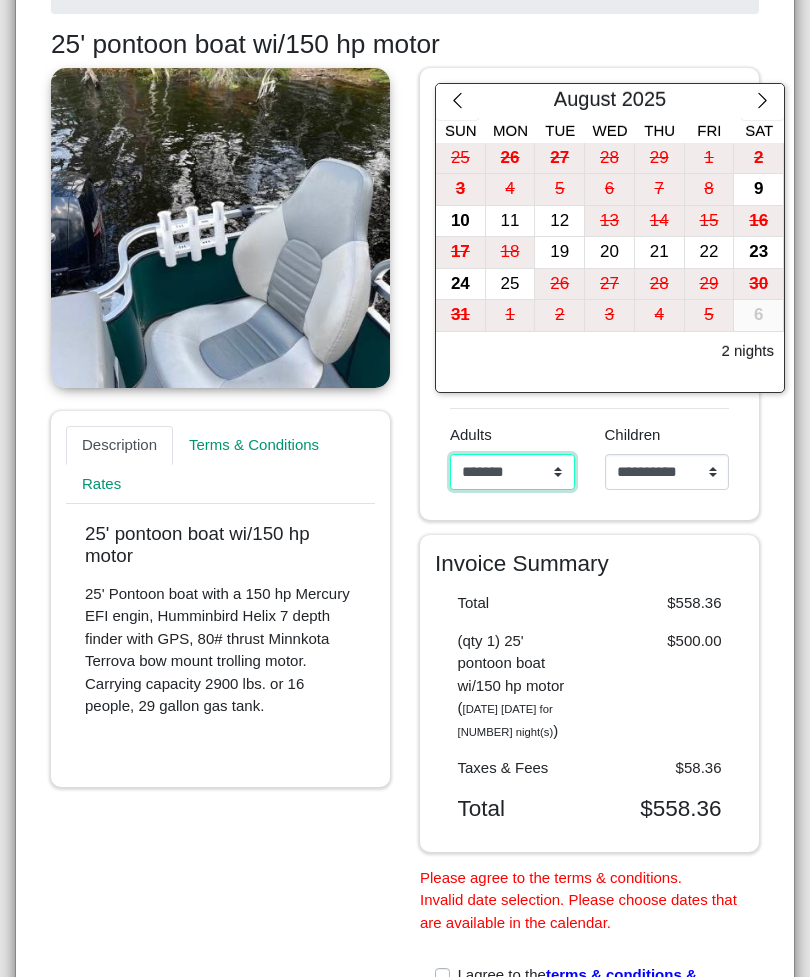 select on "*" 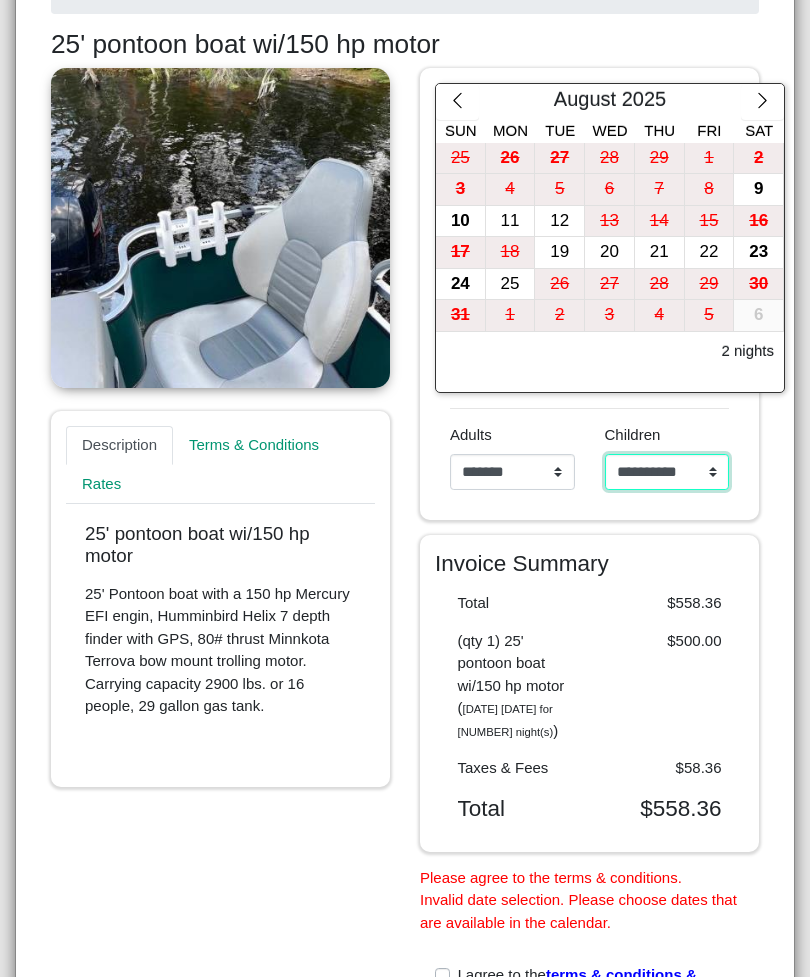 click on "**********" at bounding box center (667, 472) 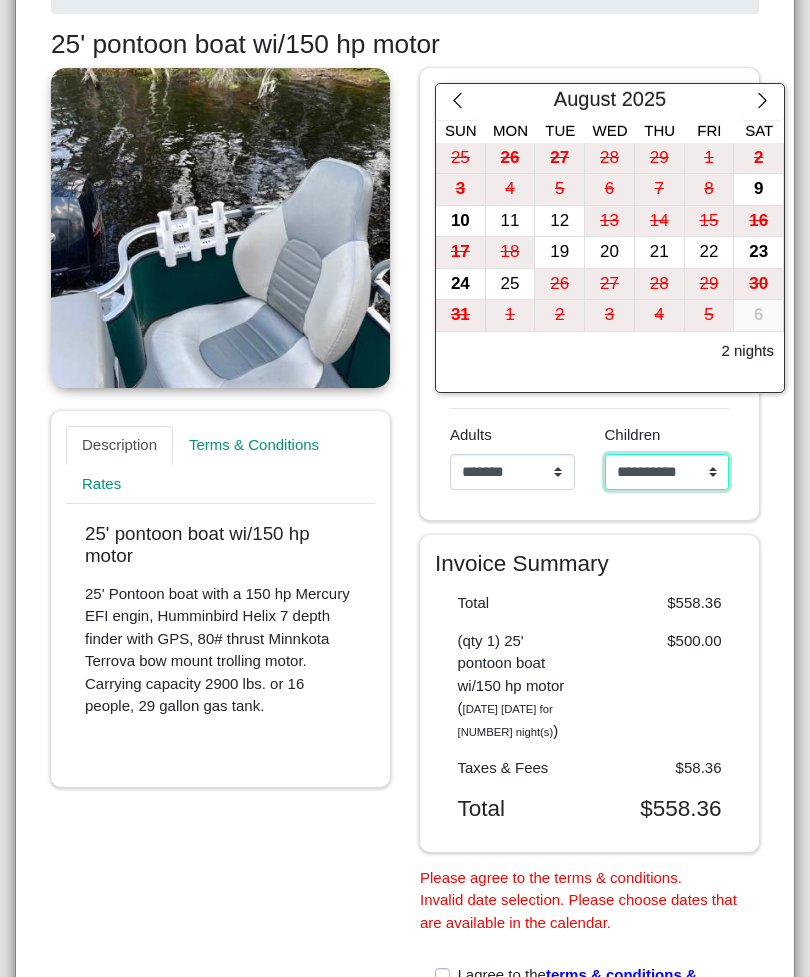 select on "*" 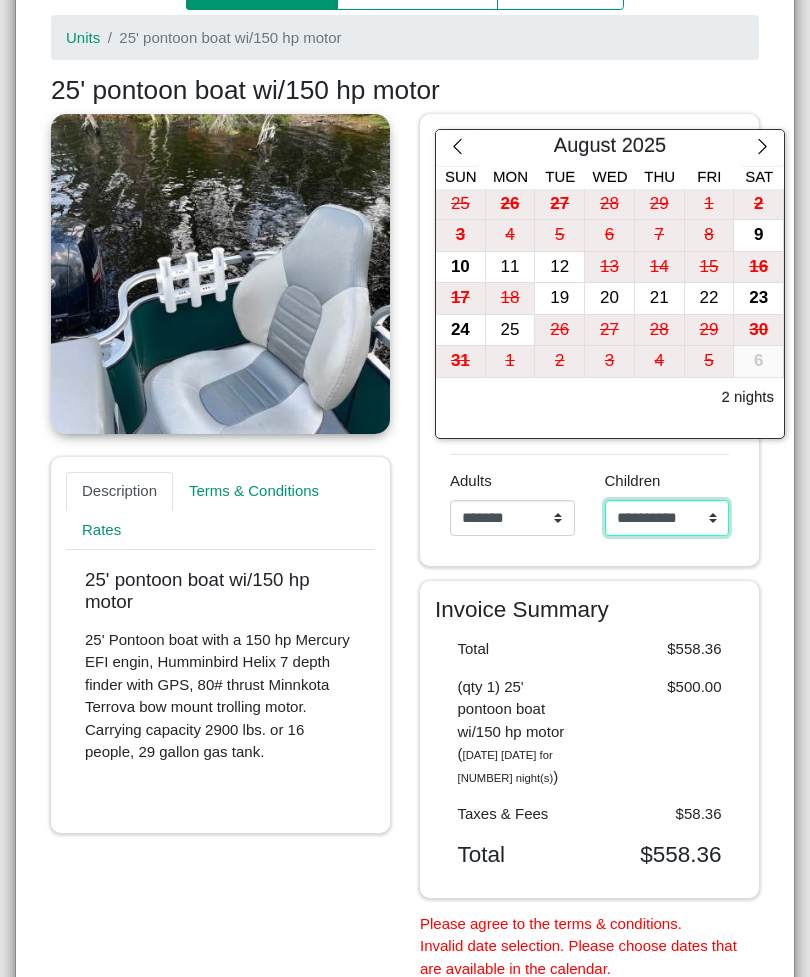 scroll, scrollTop: 244, scrollLeft: 0, axis: vertical 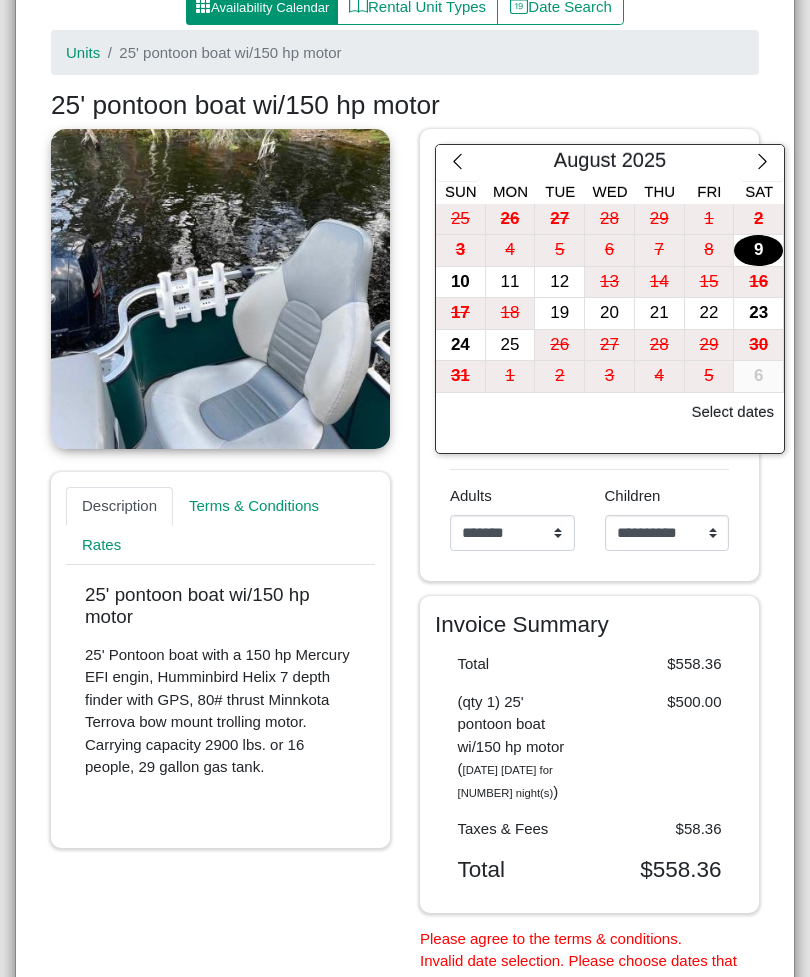 click on "9" at bounding box center [758, 250] 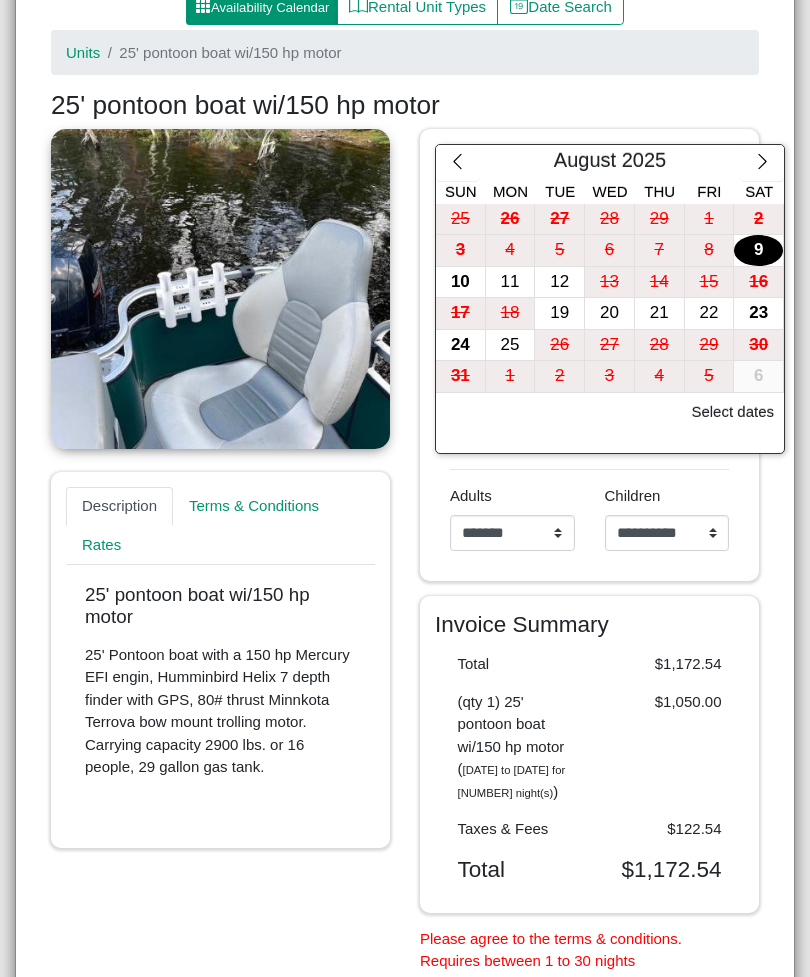 scroll, scrollTop: 0, scrollLeft: 0, axis: both 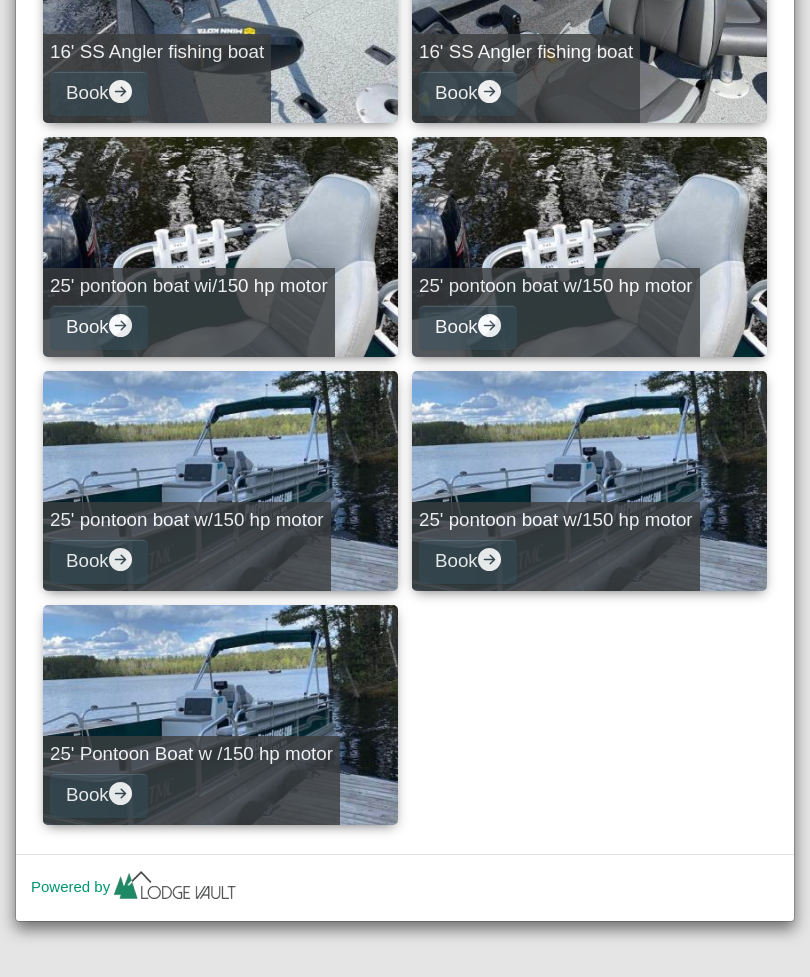 click on "25' Pontoon Boat w /150 hp motor   Book" at bounding box center [220, 715] 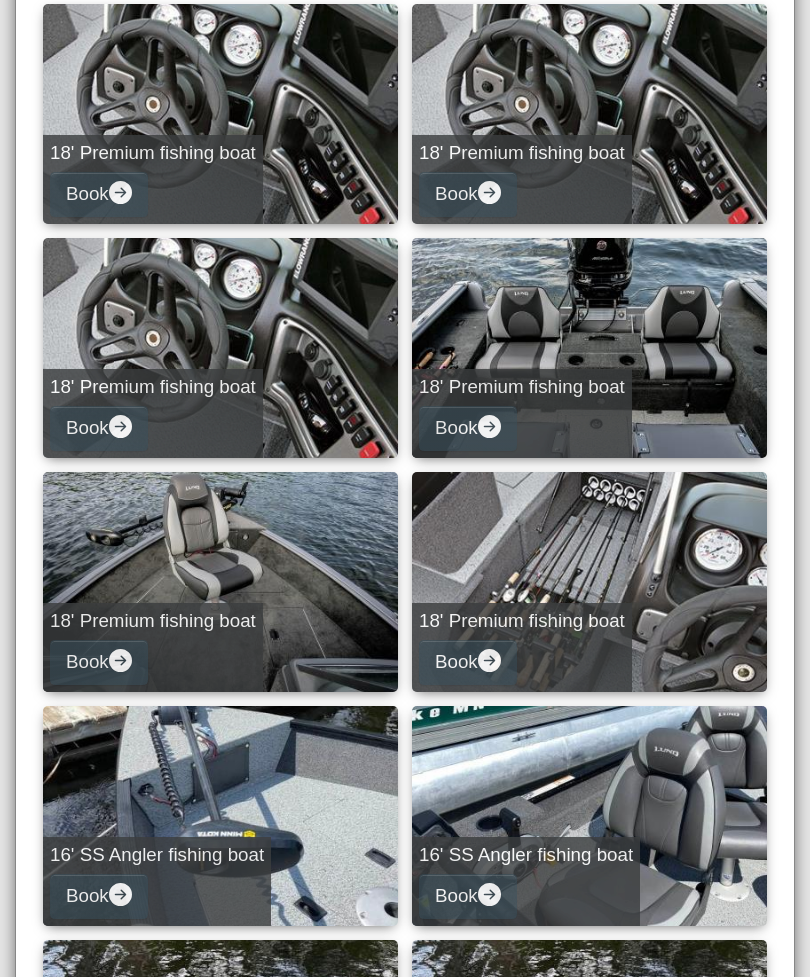 select on "*" 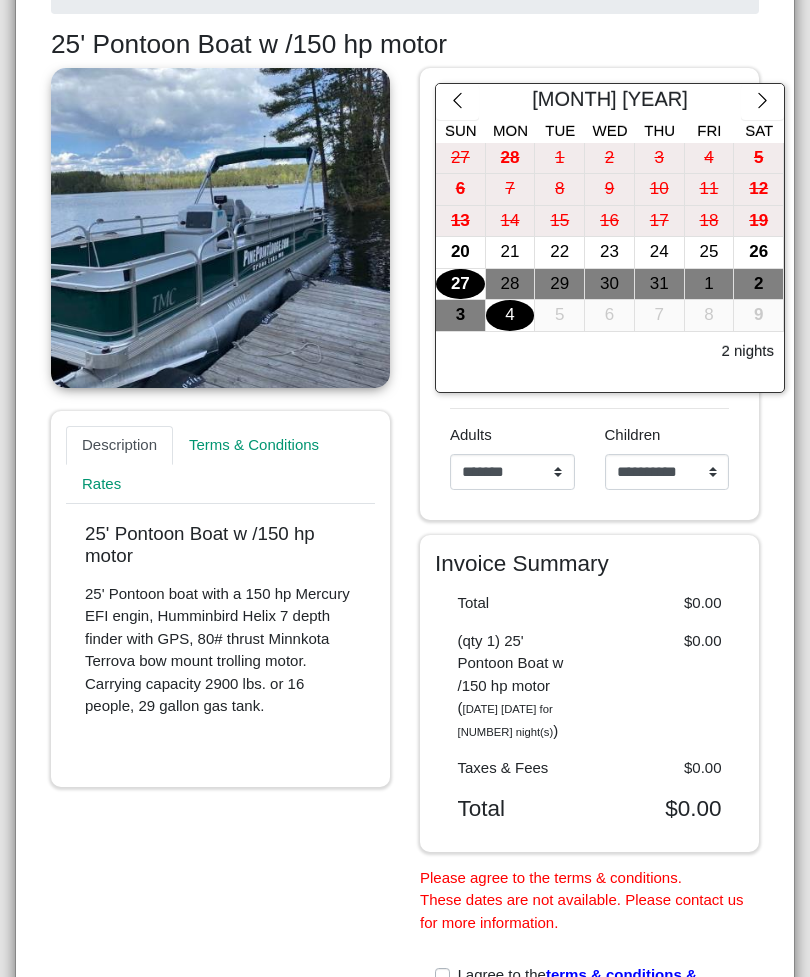 click 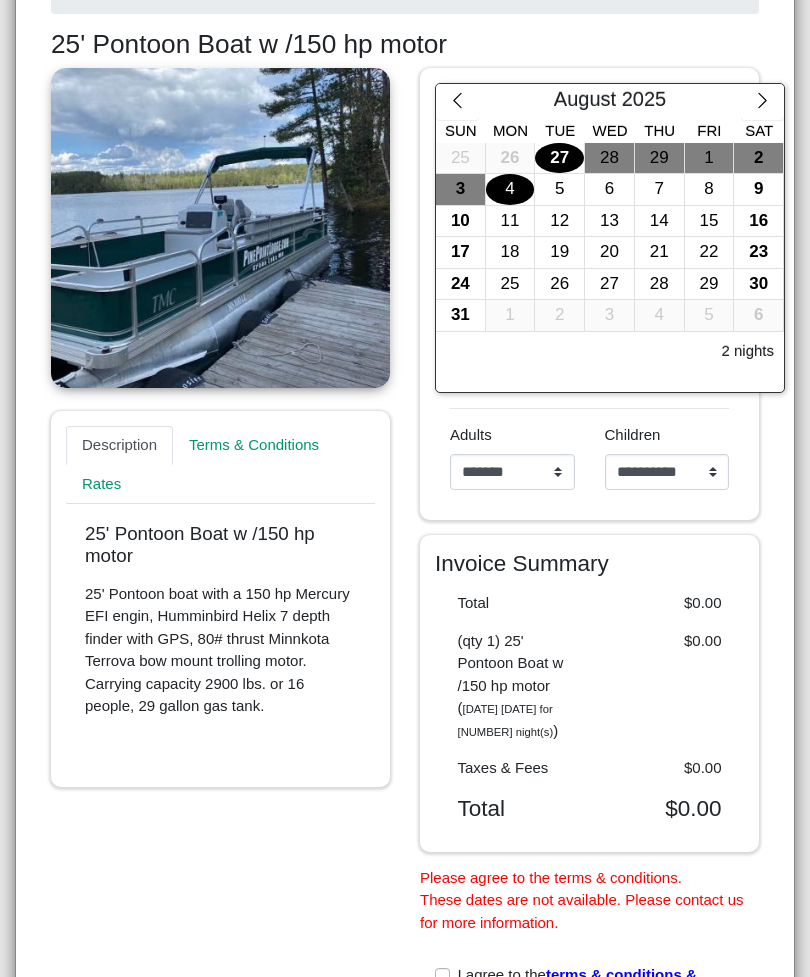 click on "9" at bounding box center [758, 189] 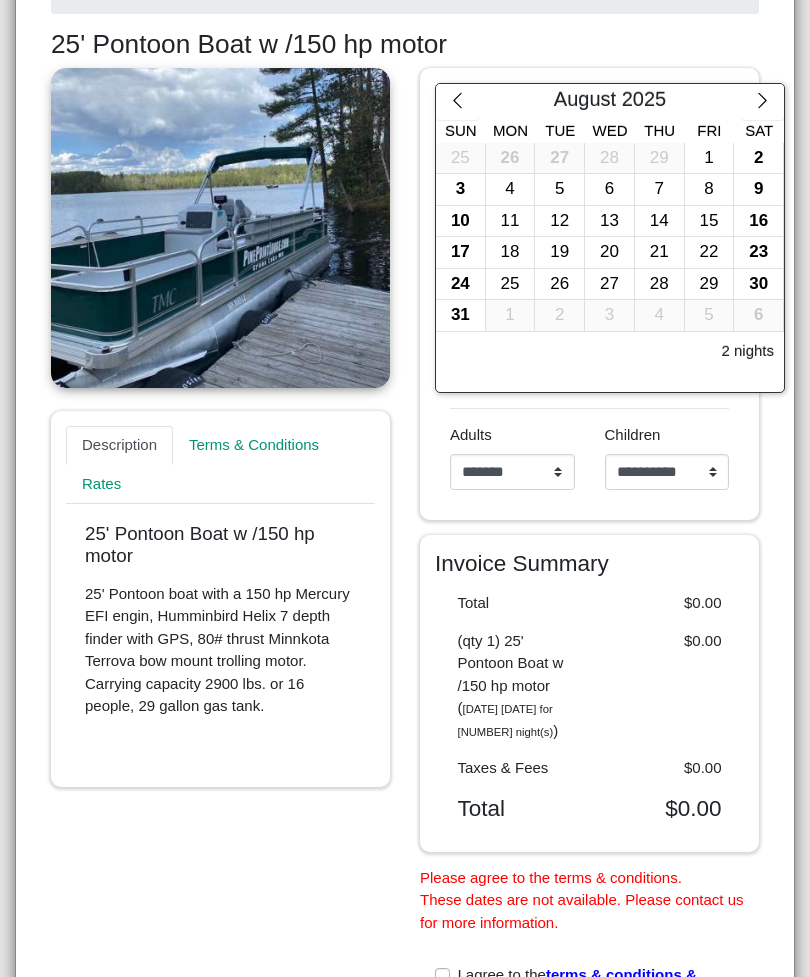 click on "9" at bounding box center [758, 189] 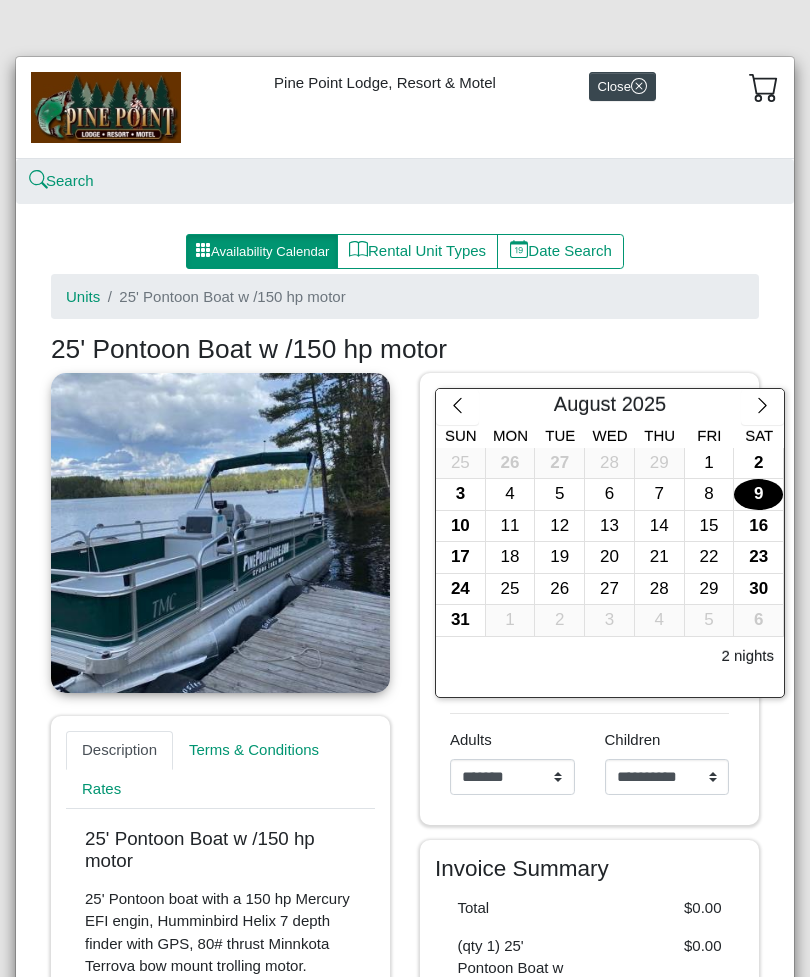 scroll, scrollTop: 0, scrollLeft: 0, axis: both 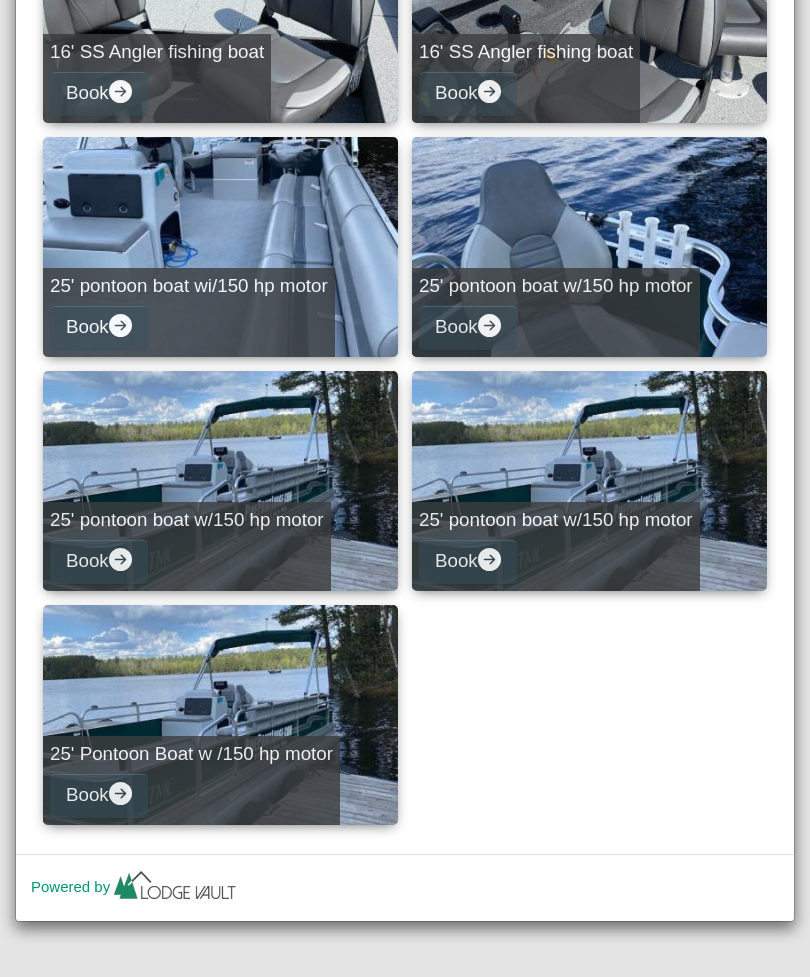 click 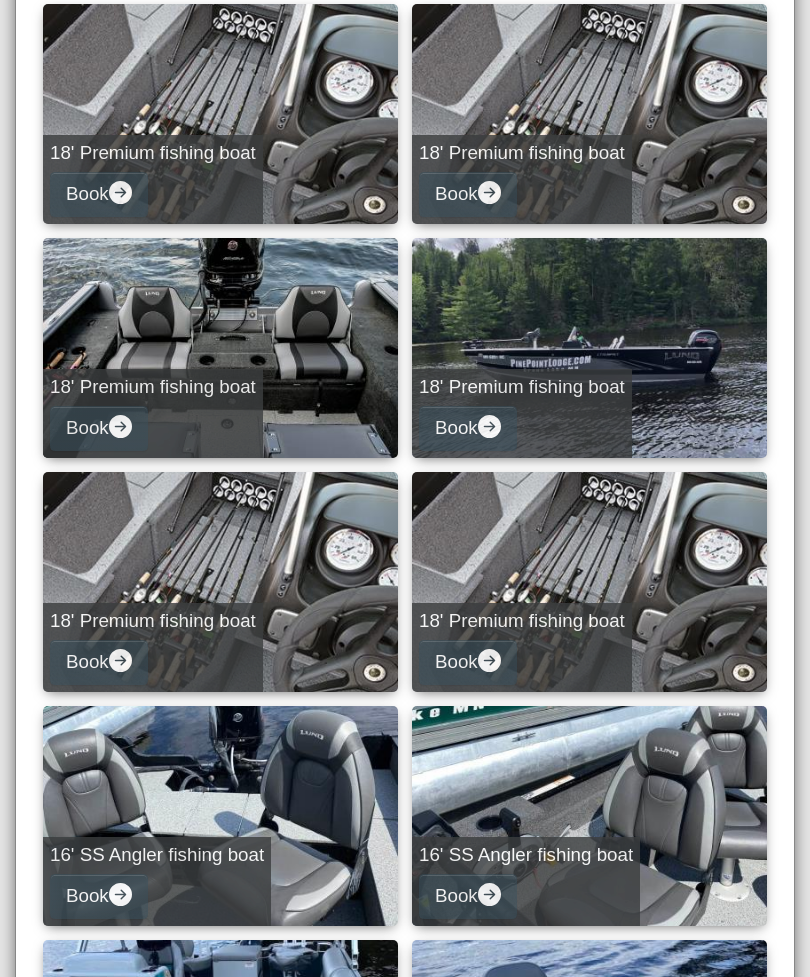 select on "*" 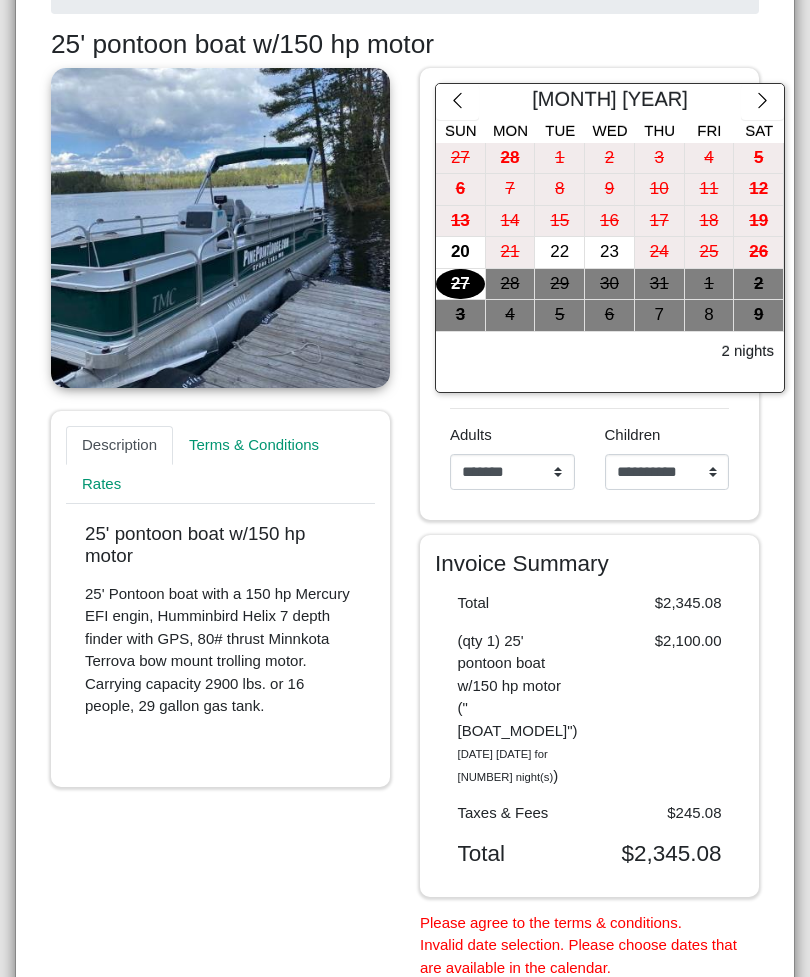 click 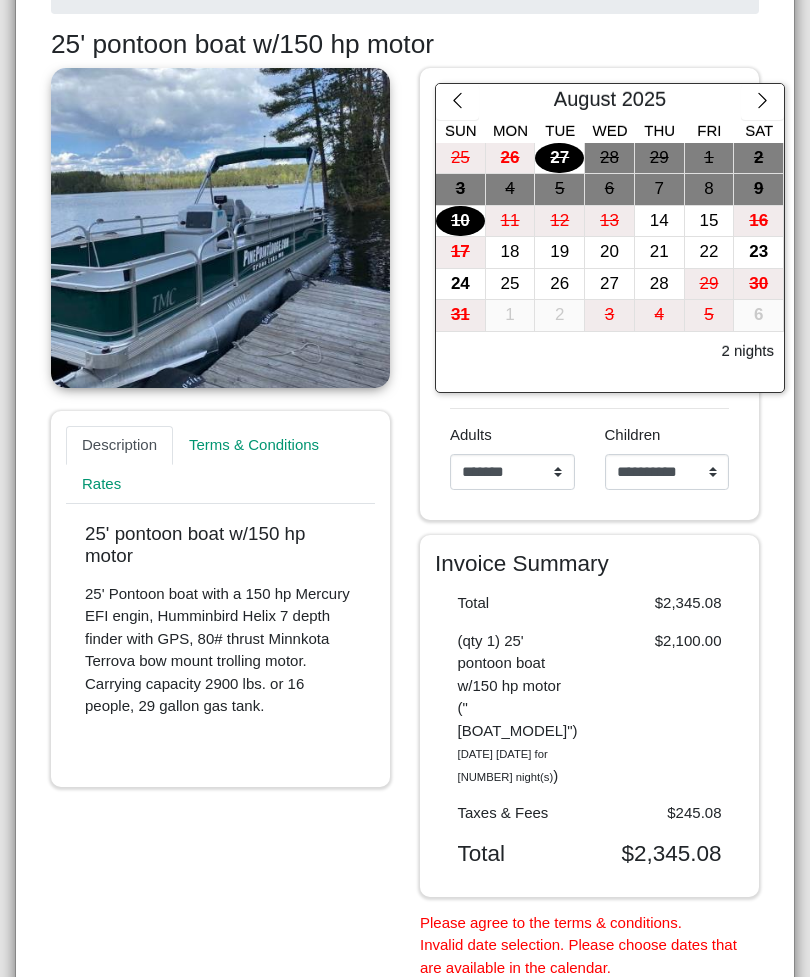 click at bounding box center (762, 102) 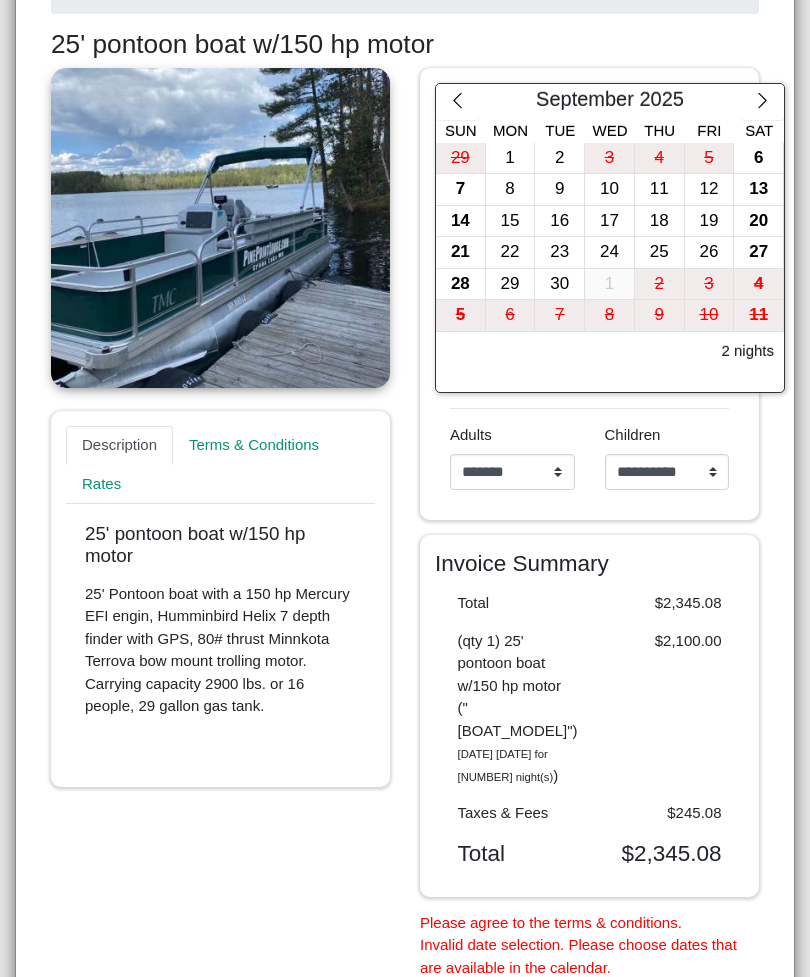 click at bounding box center (457, 102) 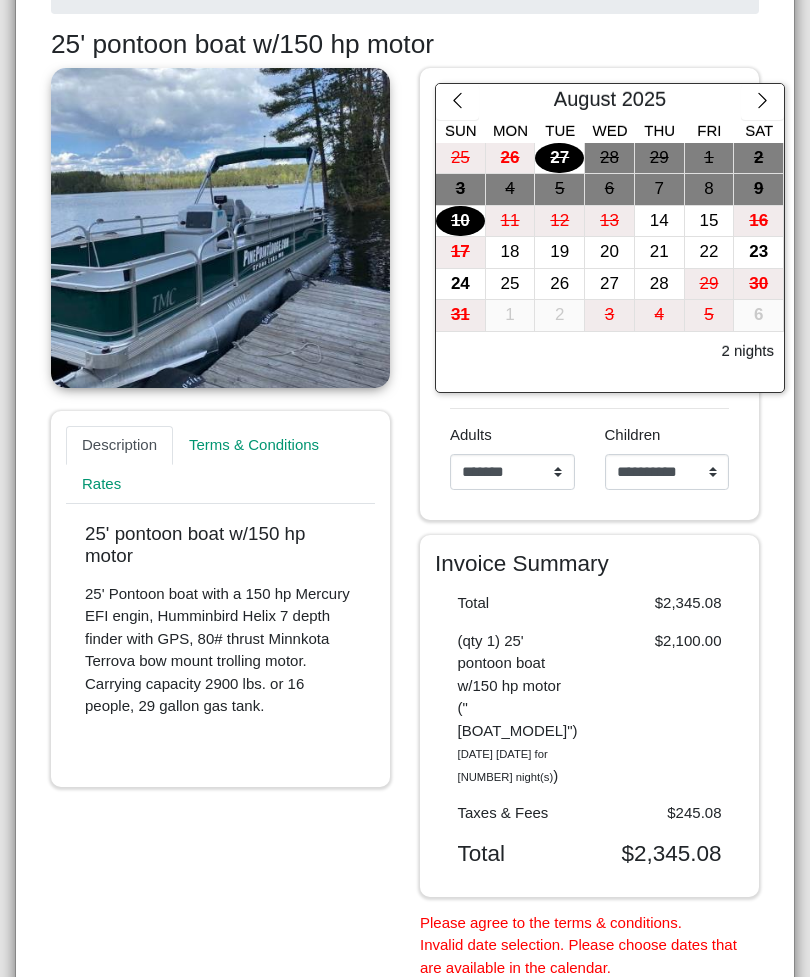 scroll, scrollTop: 0, scrollLeft: 0, axis: both 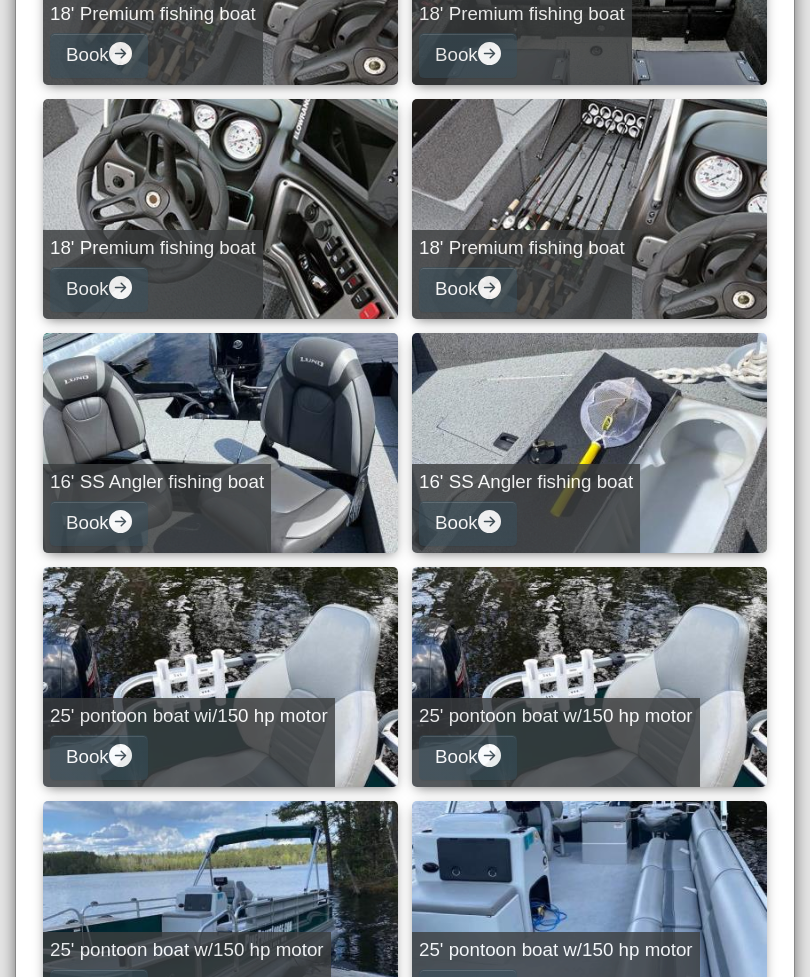 click on "Book" at bounding box center [468, 757] 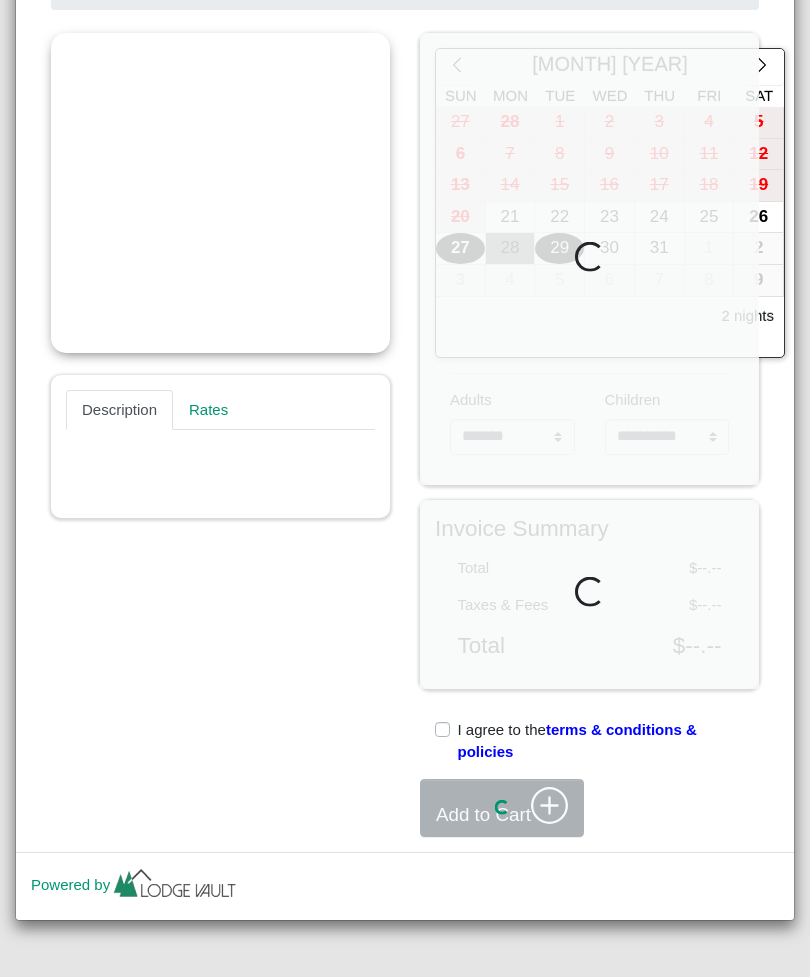 scroll, scrollTop: 305, scrollLeft: 0, axis: vertical 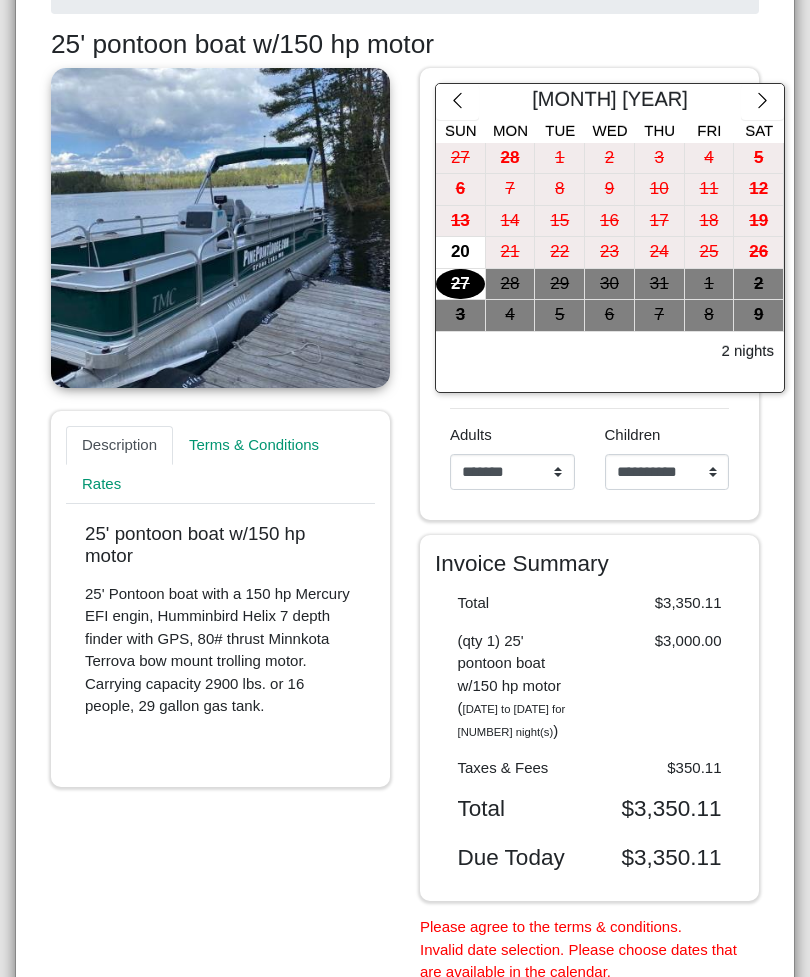 click 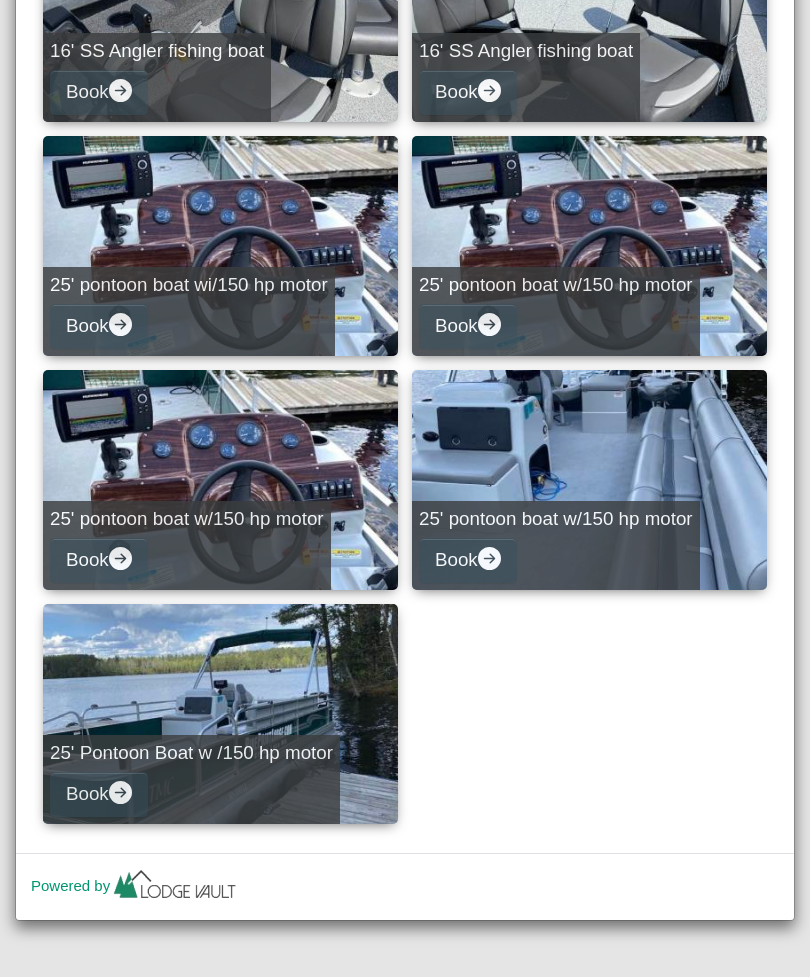 scroll, scrollTop: 1108, scrollLeft: 0, axis: vertical 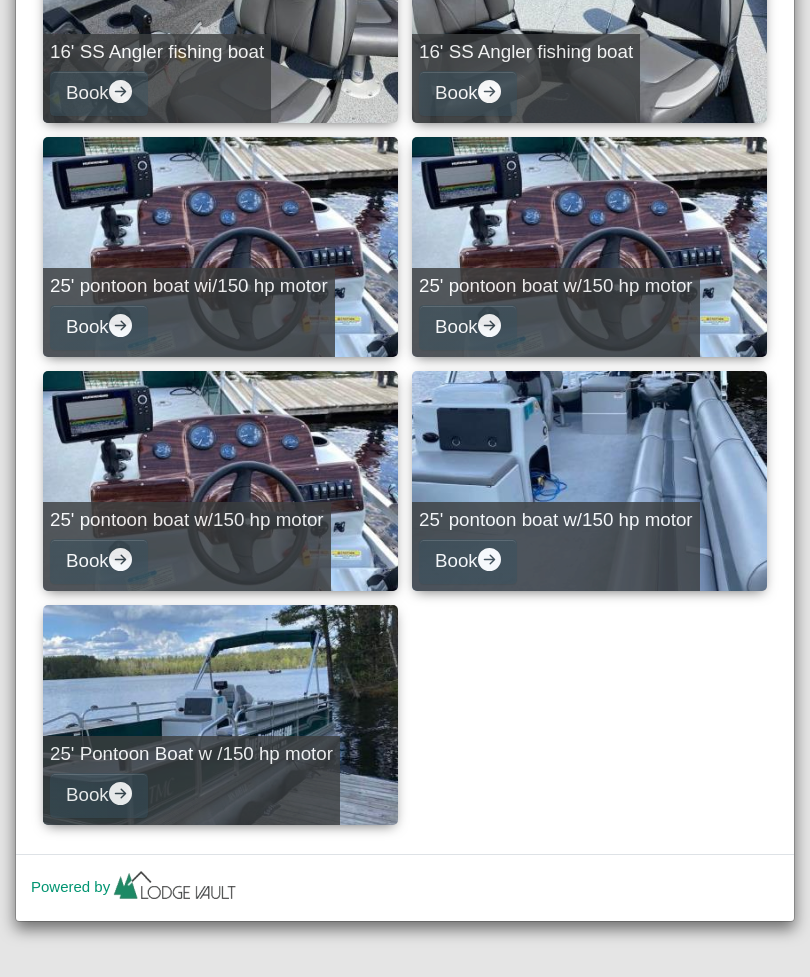 click on "Book" at bounding box center [468, 561] 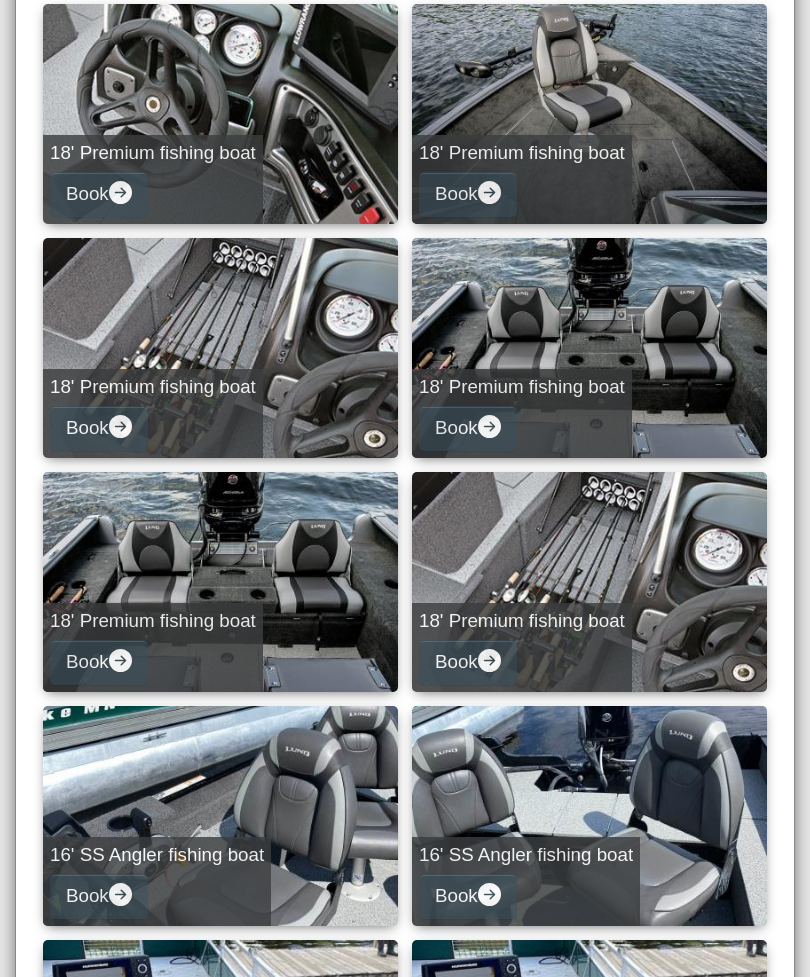 select on "*" 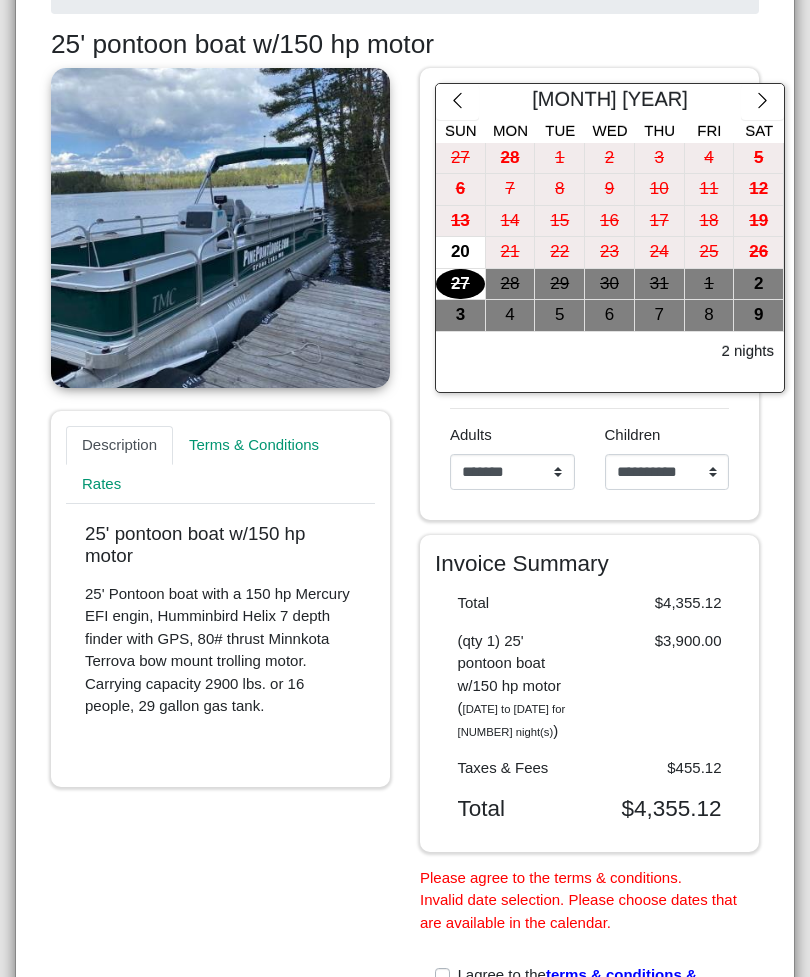click 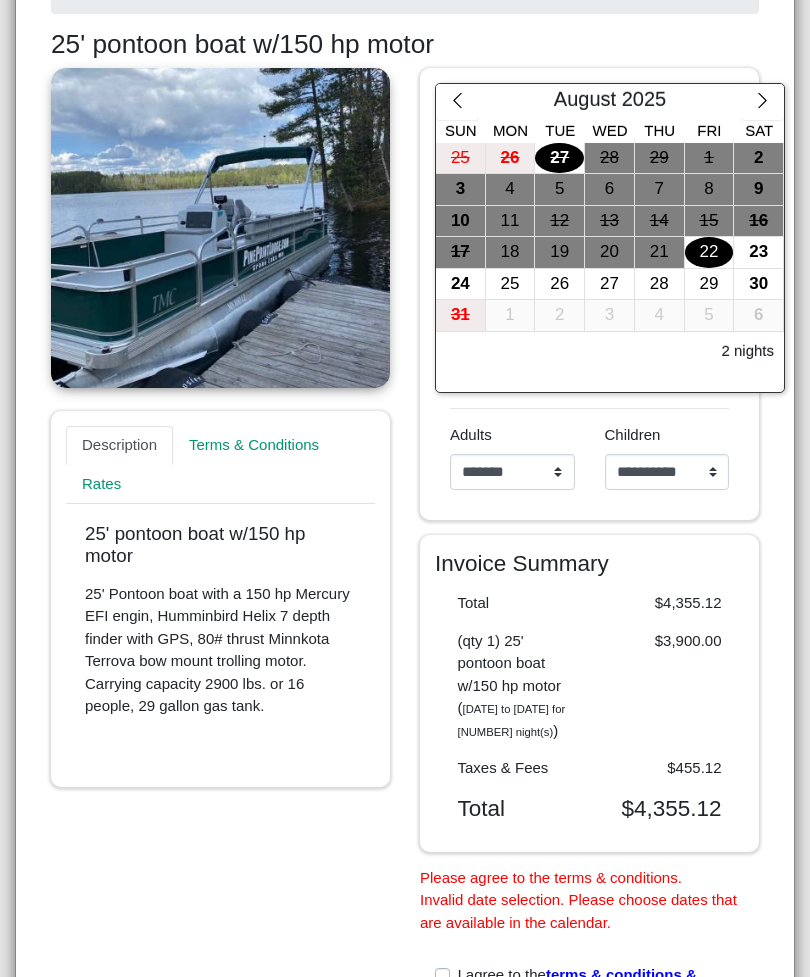 click on "9" at bounding box center (758, 189) 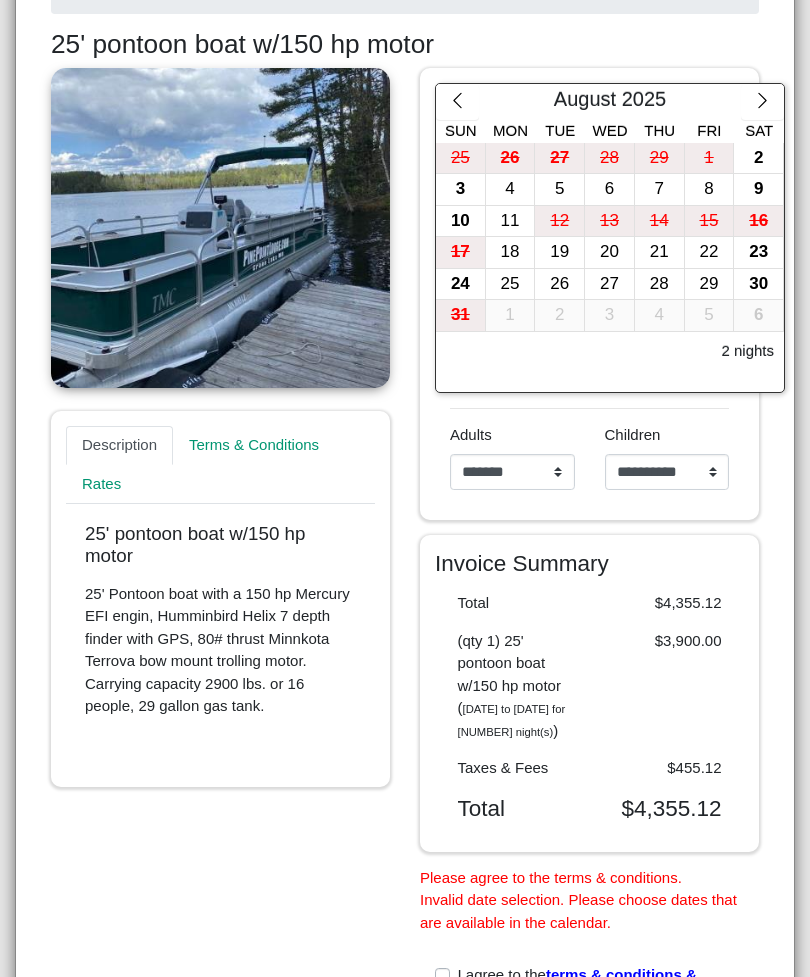 click on "9" at bounding box center [758, 189] 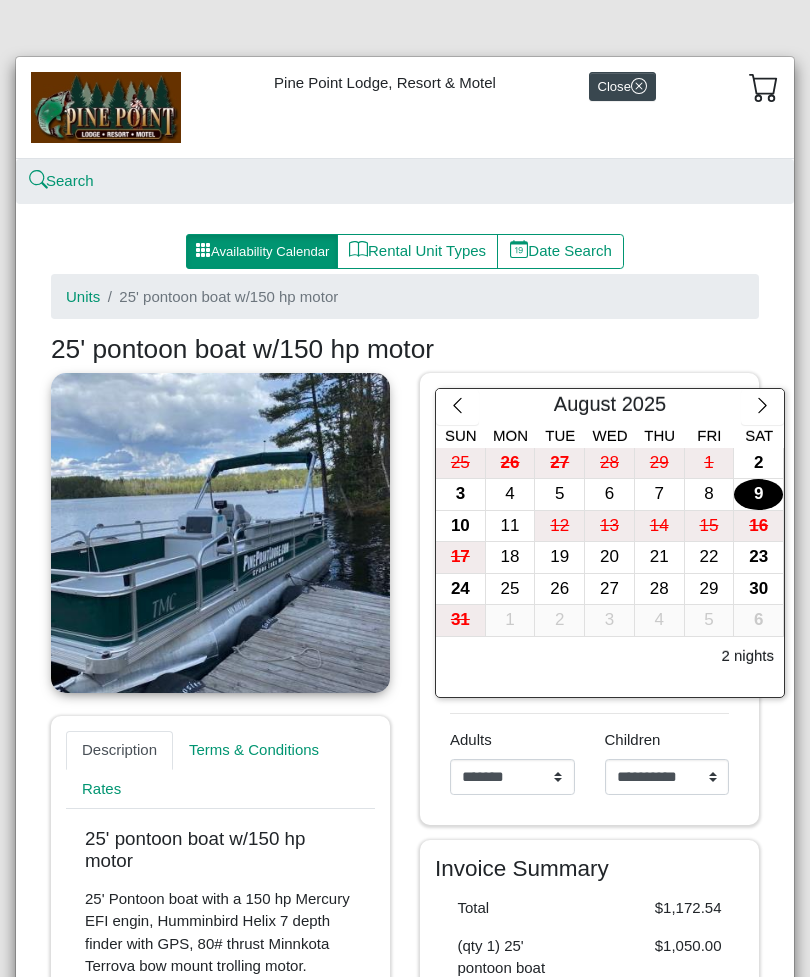 scroll, scrollTop: 0, scrollLeft: 0, axis: both 